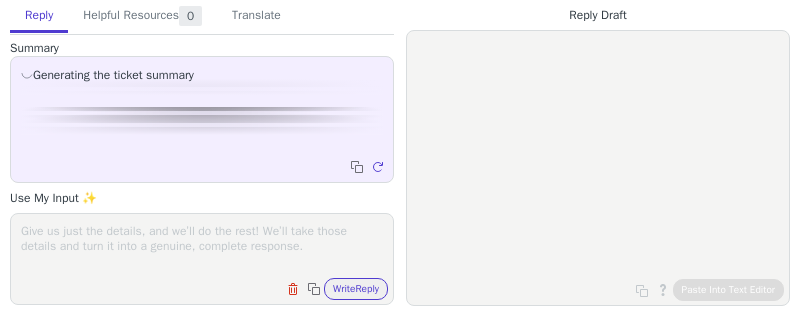 scroll, scrollTop: 0, scrollLeft: 0, axis: both 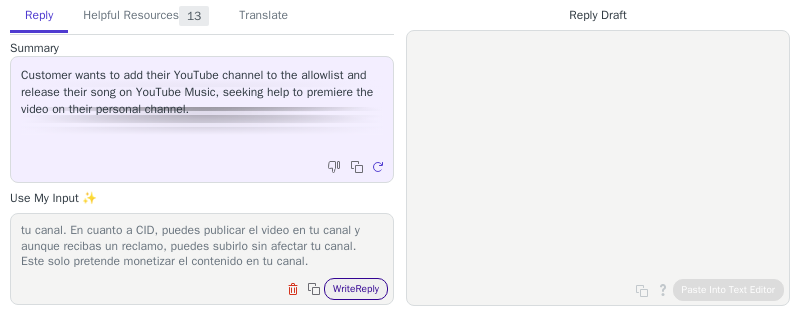 type on "Debes esperar a que tu canal sea oficial de artista para tenerlo en tu canal. En cuanto a CID, puedes publicar el video en tu canal y aunque recibas un reclamo, puedes subirlo sin afectar tu canal. Este solo pretende monetizar el contenido en tu canal." 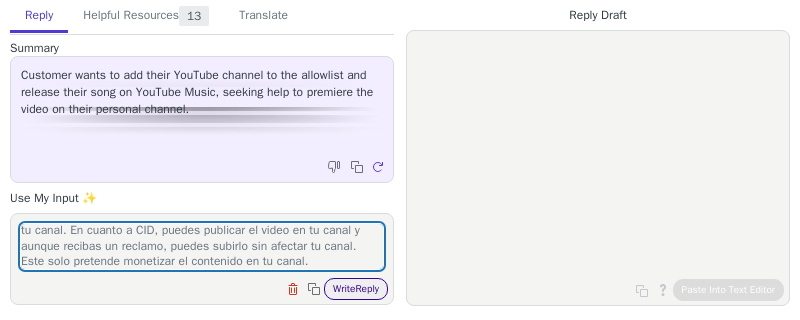 click on "Write  Reply" at bounding box center [356, 289] 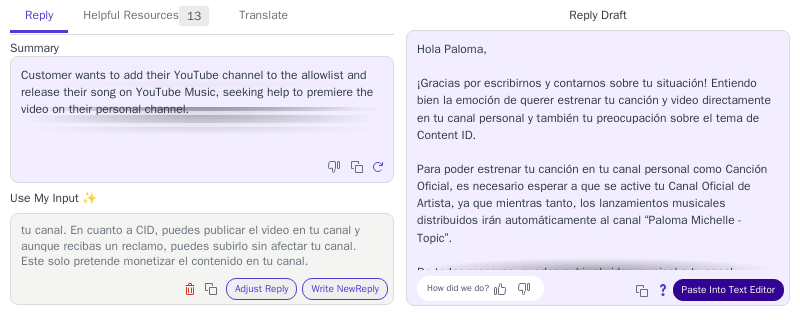 click on "Paste Into Text Editor" at bounding box center [728, 290] 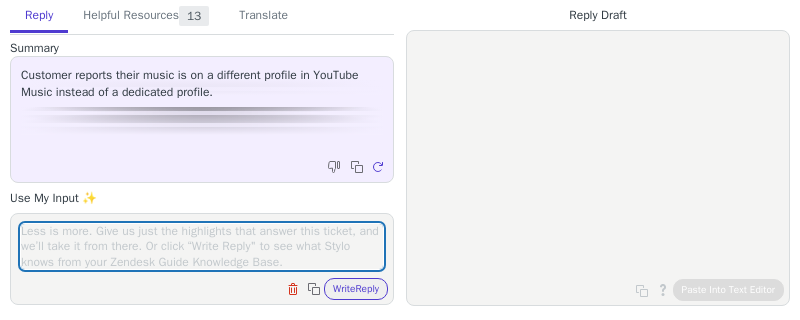 scroll, scrollTop: 0, scrollLeft: 0, axis: both 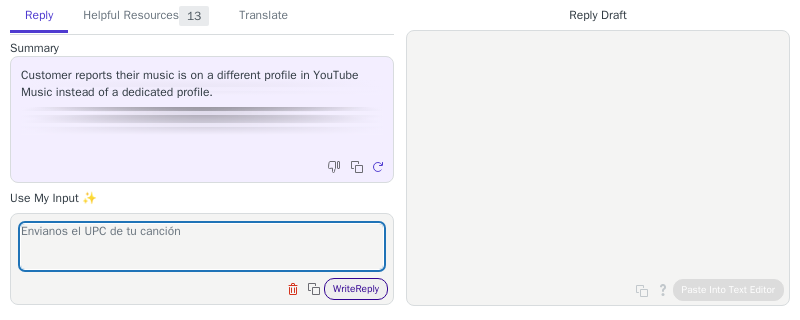type on "Envianos el UPC de tu canción" 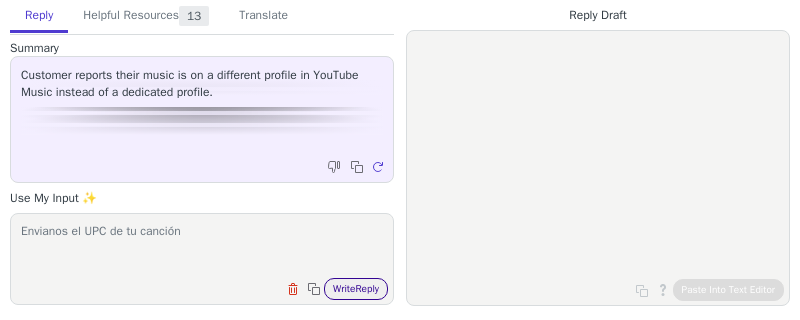 click on "Write  Reply" at bounding box center [356, 289] 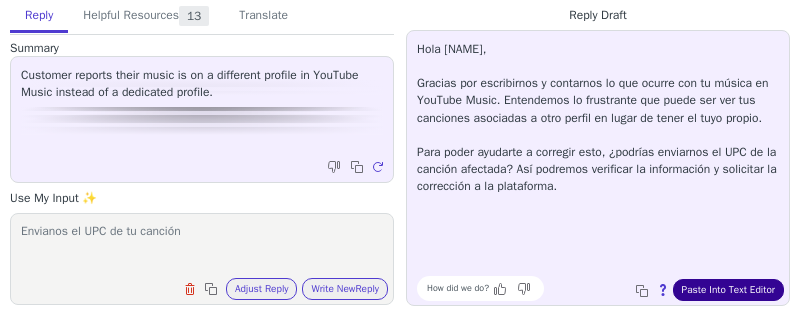 click on "Paste Into Text Editor" at bounding box center (728, 290) 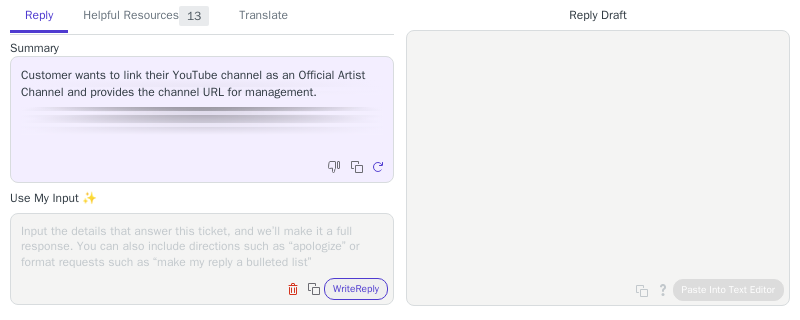 scroll, scrollTop: 0, scrollLeft: 0, axis: both 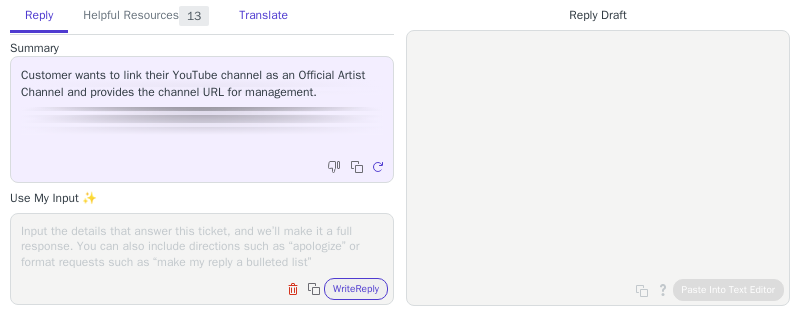 click on "Translate" at bounding box center [263, 16] 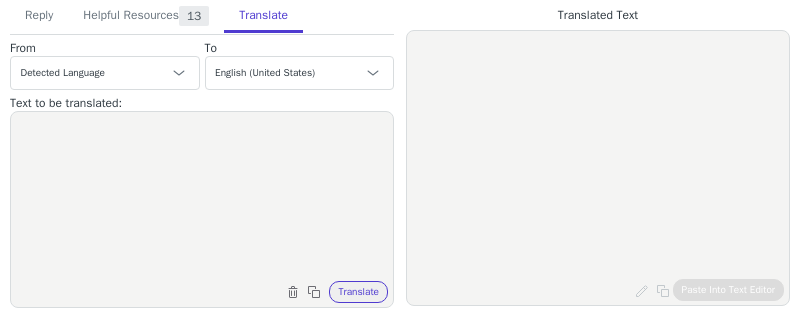 click at bounding box center [202, 197] 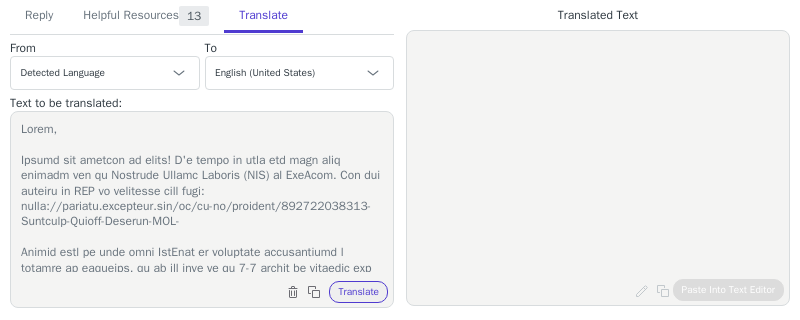 scroll, scrollTop: 327, scrollLeft: 0, axis: vertical 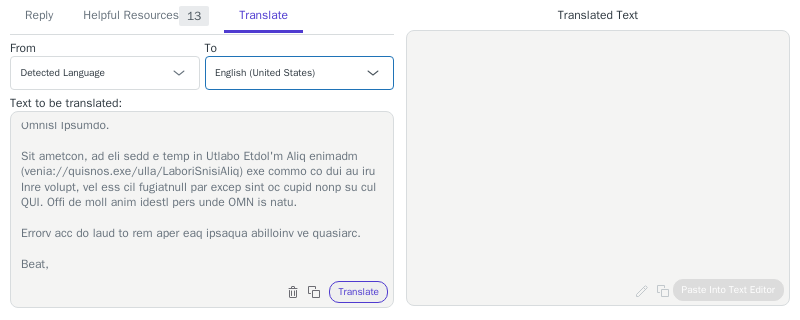 type on "Hello,
Thanks for getting in touch! I'm happy to help you with your request for an Official Artist Channel (OAC) on YouTube. You can request an OAC by following this link: https://support.symdistro.com/hc/en-us/articles/360034127132-Official-Artist-Channel-OAC-
Please keep in mind that YouTube is currently experiencing a backlog of requests, so it may take up to 3-4 months to complete the process. Unfortunately, we are unable to expedite any requests.
Once your OAC is set up, it will link all three of your channels together - your personal channel, Vevo channel (if you have one), and Topic channel - and convert your personal channel into an Official Artist Channel. The Vevo and Topic channels will still exist separately, but the videos on these channels (and future releases) will automatically appear on your Official Artist Channel. You will retain full login access to your Official Artist Channel.
For example, if you take a look at [NAME]'s Vevo channel (https://youtube.com/user/TaylorSwiftVevo)..." 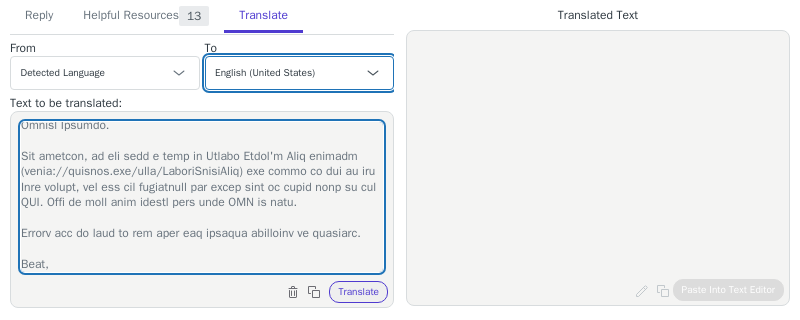 click on "Czech English (United States) Danish Dutch French French (Canada) German Italian Japanese Korean Norwegian Polish Portuguese Portuguese (Brazil) - português (Brasil) Slovak Spanish - español Swedish" at bounding box center (300, 73) 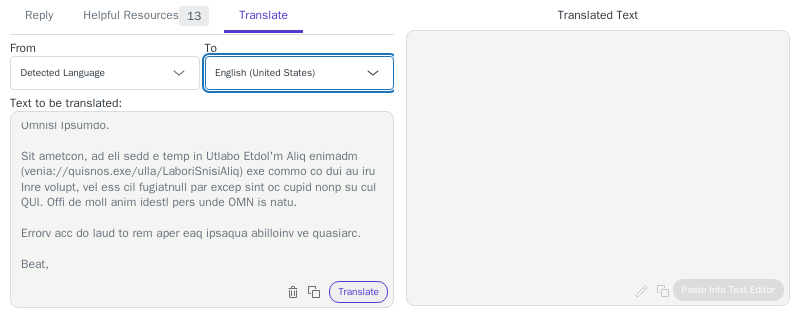 select on "es" 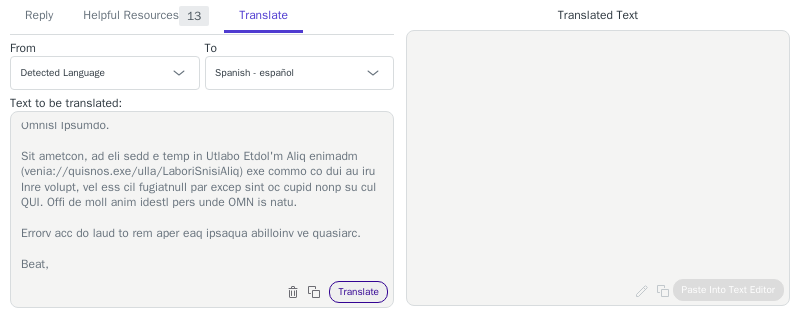 click on "Translate" at bounding box center (358, 292) 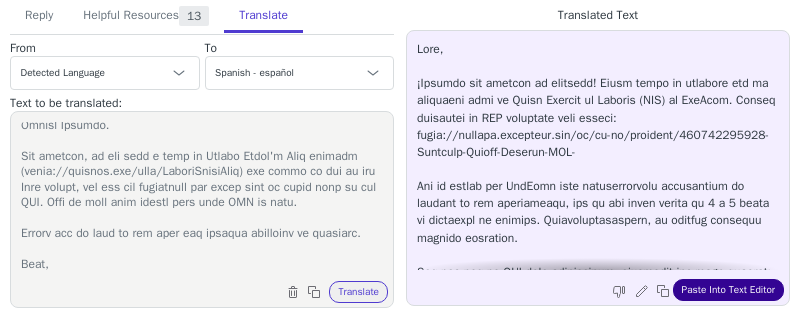 click on "Paste Into Text Editor" at bounding box center (728, 290) 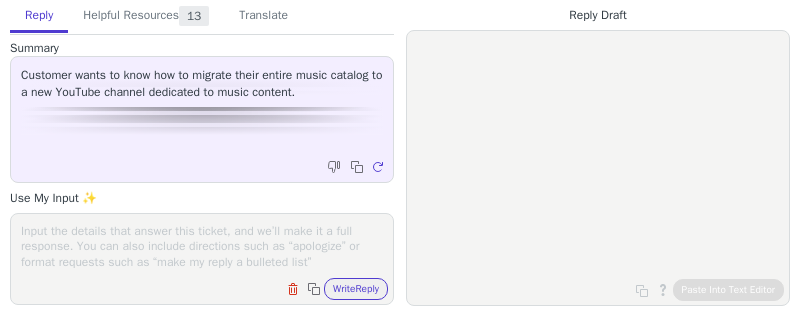 scroll, scrollTop: 0, scrollLeft: 0, axis: both 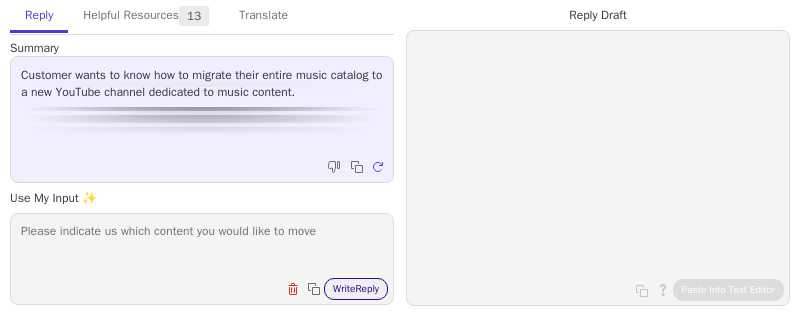 type on "Please indicate us which content you would like to move" 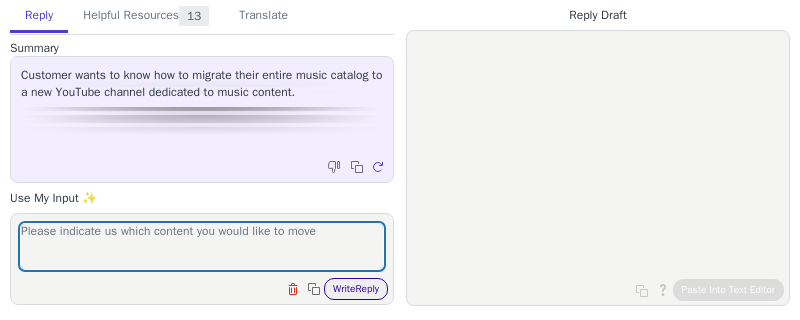 click on "Write  Reply" at bounding box center [356, 289] 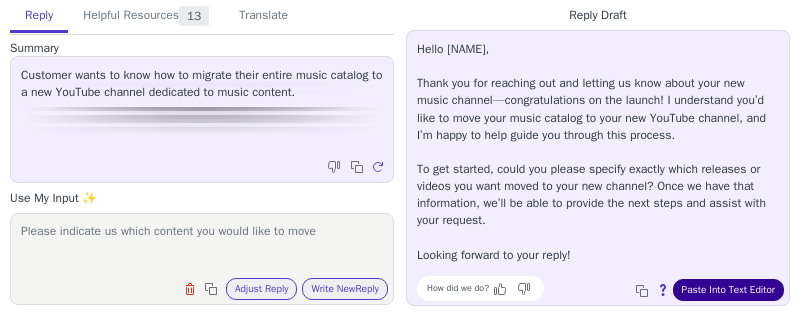 click on "Paste Into Text Editor" at bounding box center [728, 290] 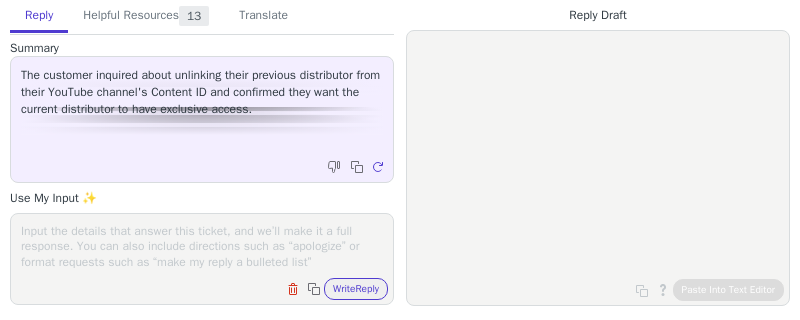 scroll, scrollTop: 0, scrollLeft: 0, axis: both 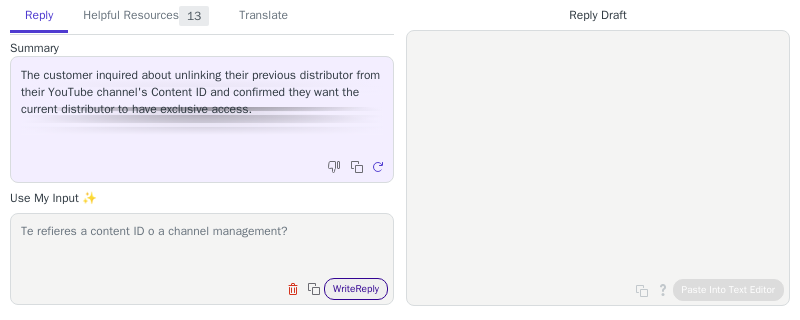 type on "Te refieres a content ID o a channel management?" 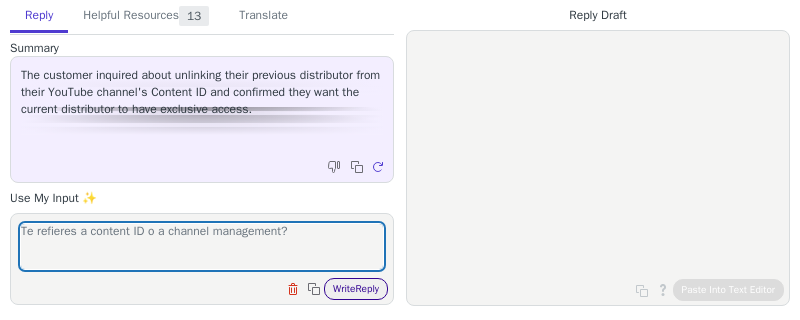 click on "Write  Reply" at bounding box center (356, 289) 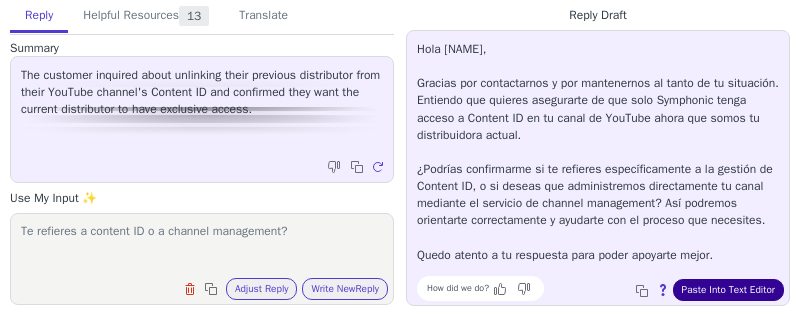 click on "Paste Into Text Editor" at bounding box center (728, 290) 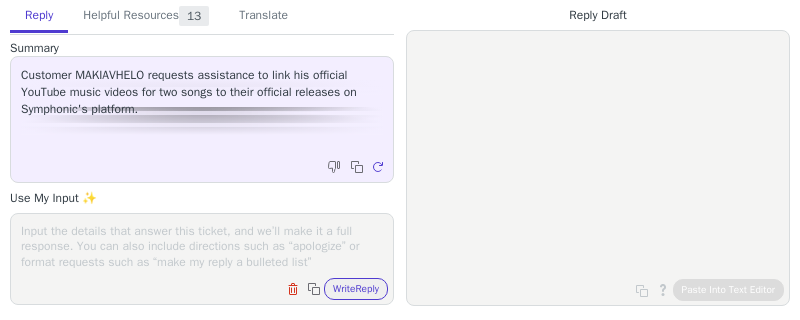 scroll, scrollTop: 0, scrollLeft: 0, axis: both 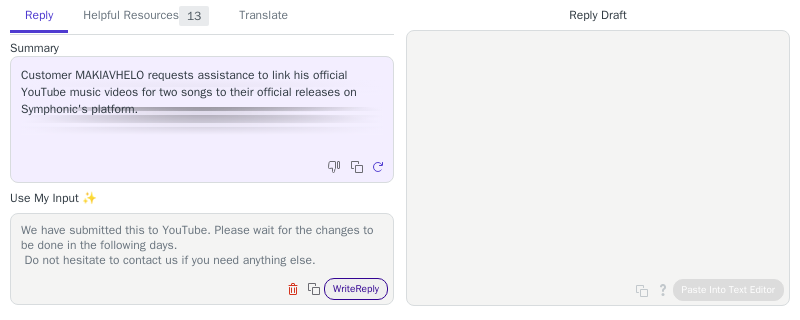 type on "Hi,
Thanks for reaching out!
We have submitted this to YouTube. Please wait for the changes to be done in the following days.
Do not hesitate to contact us if you need anything else." 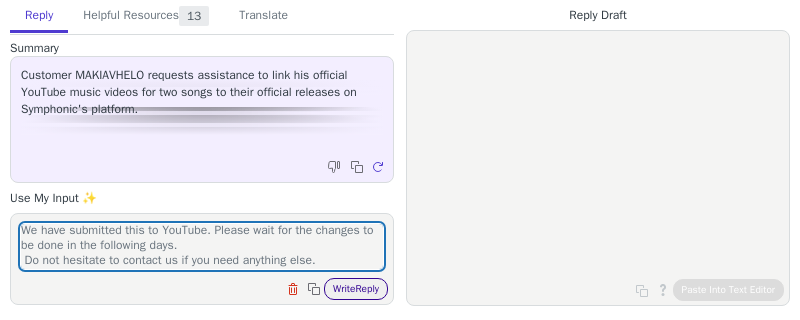 click on "Write  Reply" at bounding box center [356, 289] 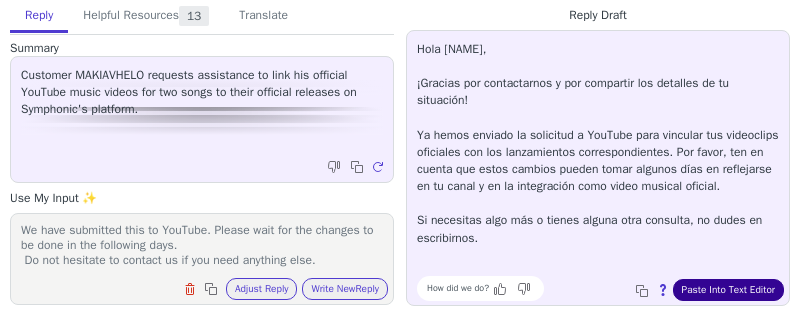click on "Paste Into Text Editor" at bounding box center [728, 290] 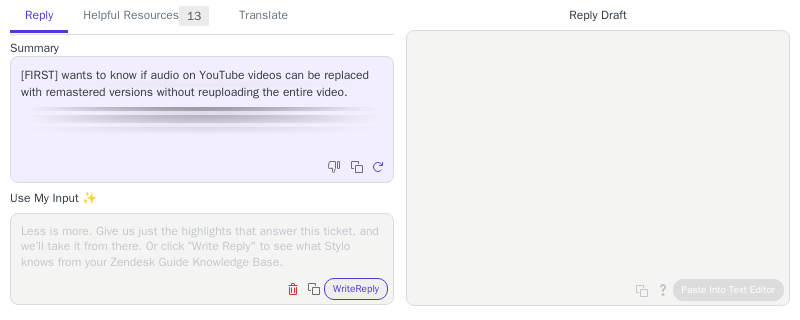 scroll, scrollTop: 0, scrollLeft: 0, axis: both 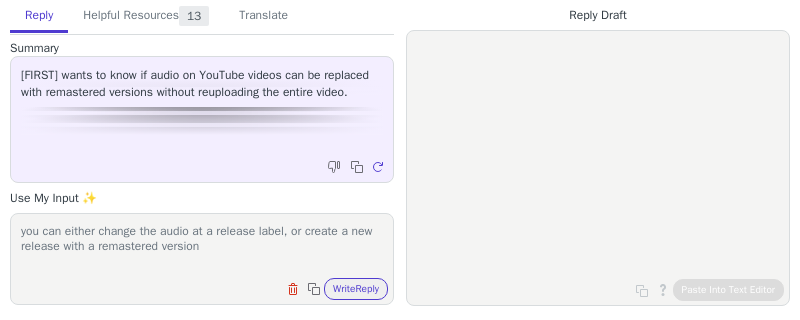paste on "https://support.symdistro.com/hc/en-us/articles/207211006-Making-changes-edits-to-your-release" 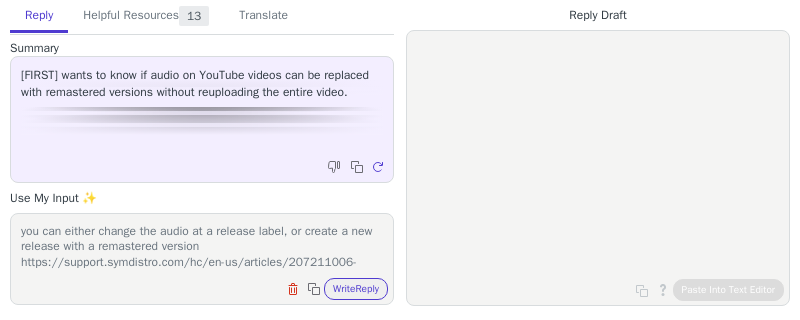 scroll, scrollTop: 16, scrollLeft: 0, axis: vertical 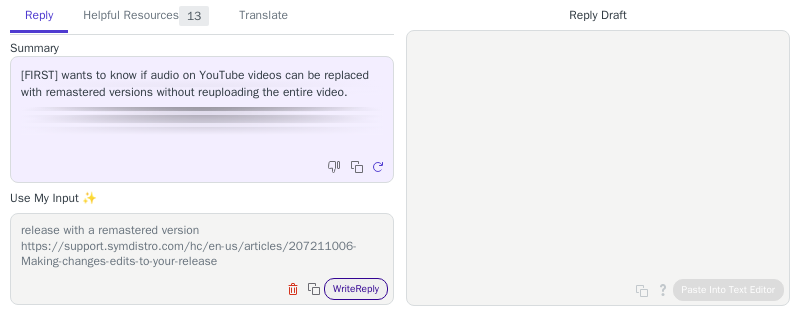 type on "you can either change the audio at a release label, or create a new release with a remastered version https://support.symdistro.com/hc/en-us/articles/207211006-Making-changes-edits-to-your-release" 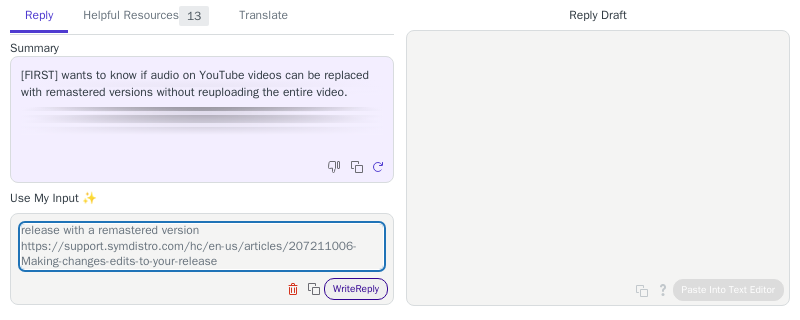 click on "Write  Reply" at bounding box center [356, 289] 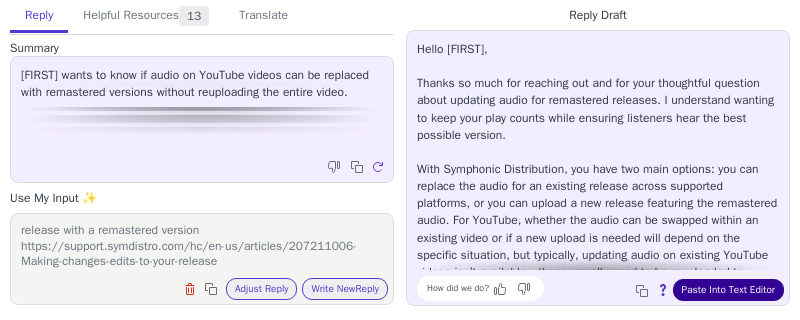 click on "Paste Into Text Editor" at bounding box center [728, 290] 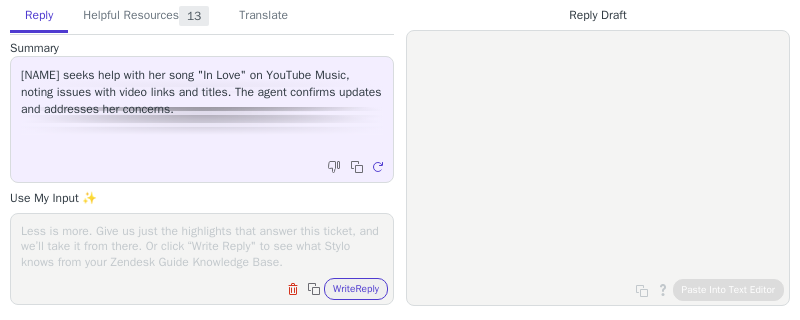 scroll, scrollTop: 0, scrollLeft: 0, axis: both 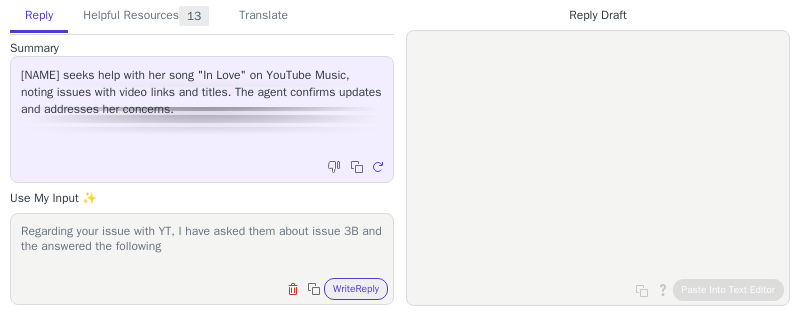 drag, startPoint x: 231, startPoint y: 245, endPoint x: 8, endPoint y: 209, distance: 225.88715 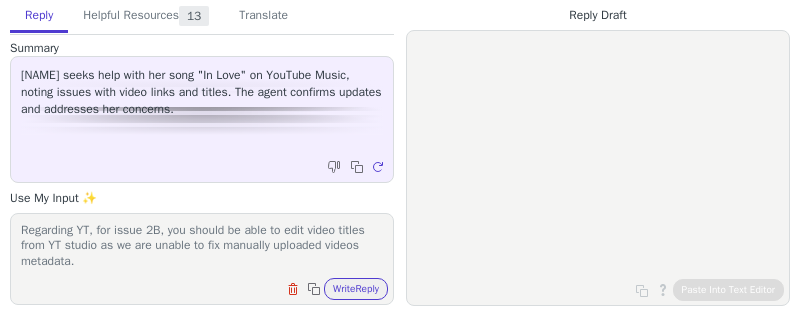 scroll, scrollTop: 31, scrollLeft: 0, axis: vertical 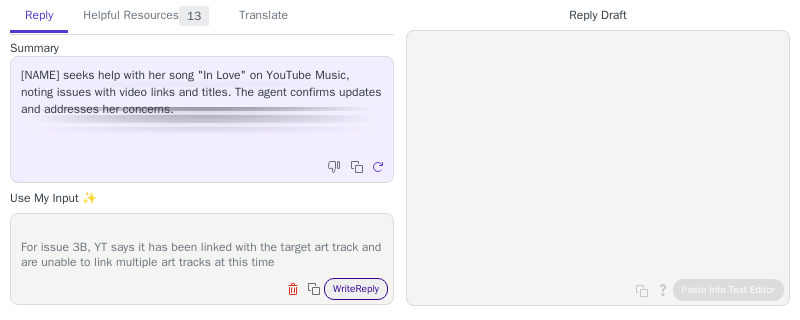 type on "Regarding YT, for issue 2B, you should be able to edit video titles from YT studio as we are unable to fix manually uploaded videos metadata.
For issue 3B, YT says it has been linked with the target art track and are unable to link multiple art tracks at this time" 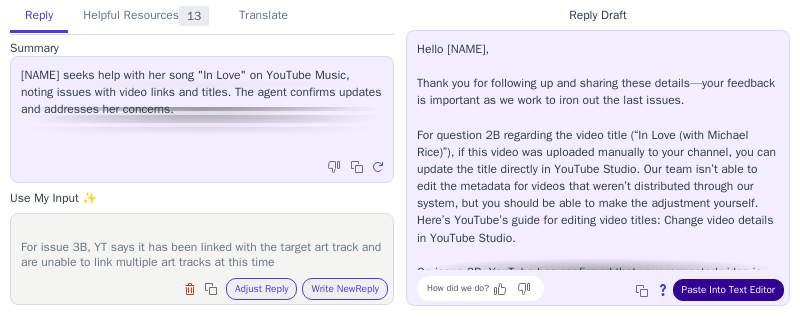 click on "Paste Into Text Editor" at bounding box center [728, 290] 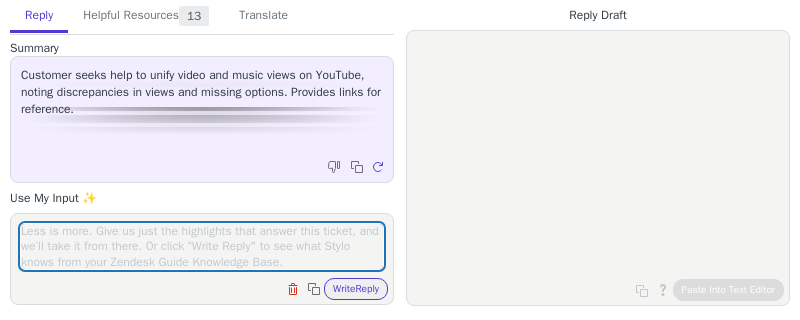 scroll, scrollTop: 0, scrollLeft: 0, axis: both 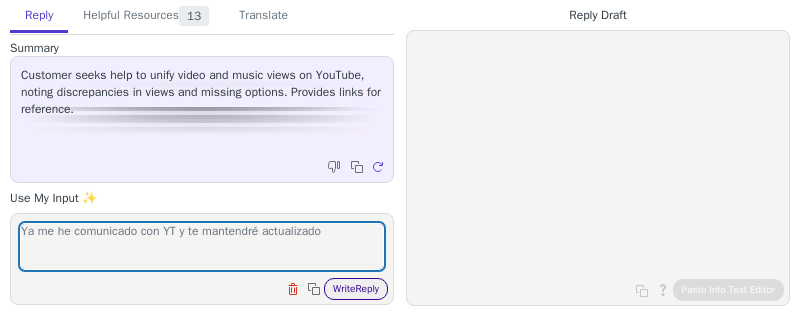 type on "Ya me he comunicado con YT y te mantendré actualizado" 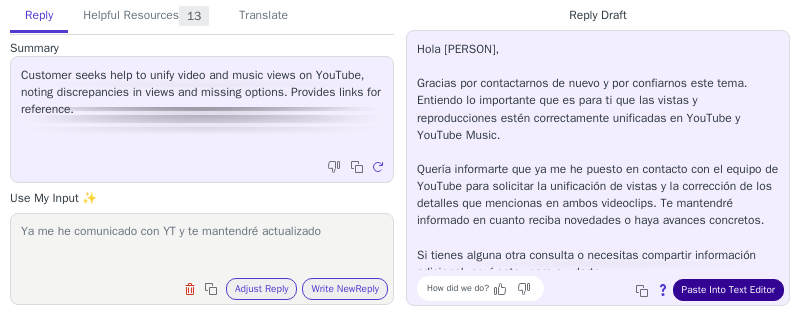 click on "Paste Into Text Editor" at bounding box center [728, 290] 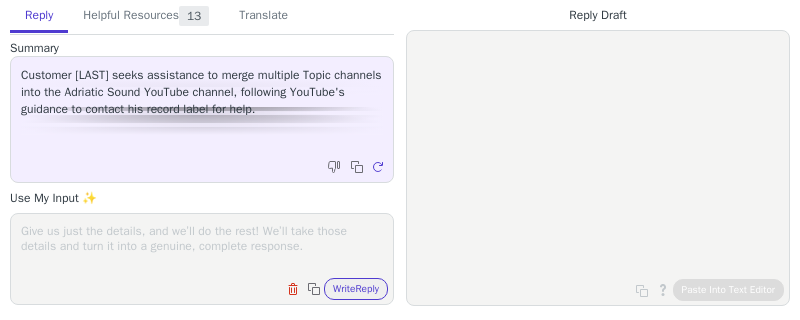 scroll, scrollTop: 0, scrollLeft: 0, axis: both 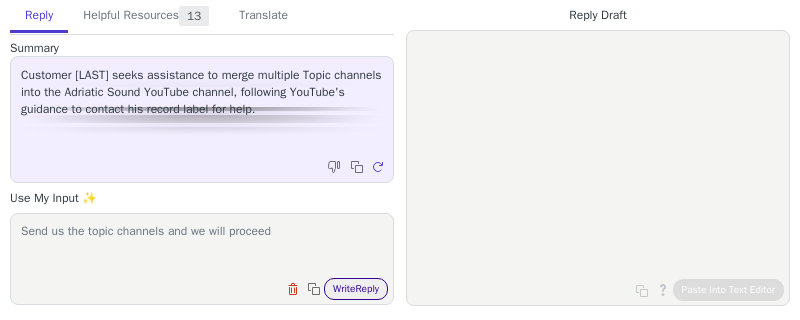 type on "Send us the topic channels and we will proceed" 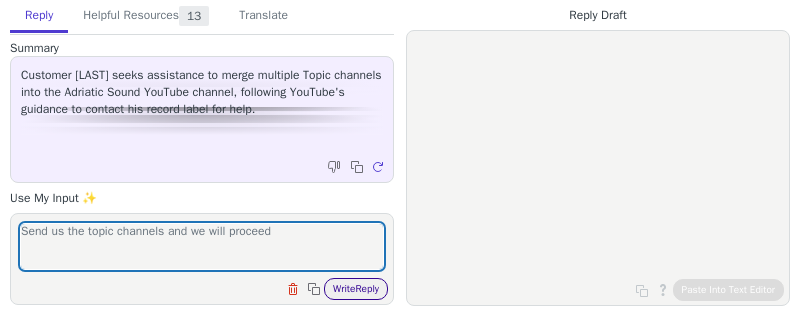 click on "Write  Reply" at bounding box center [356, 289] 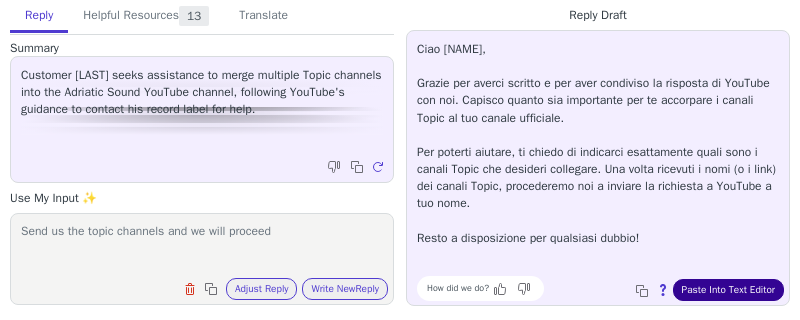 click on "Paste Into Text Editor" at bounding box center (728, 290) 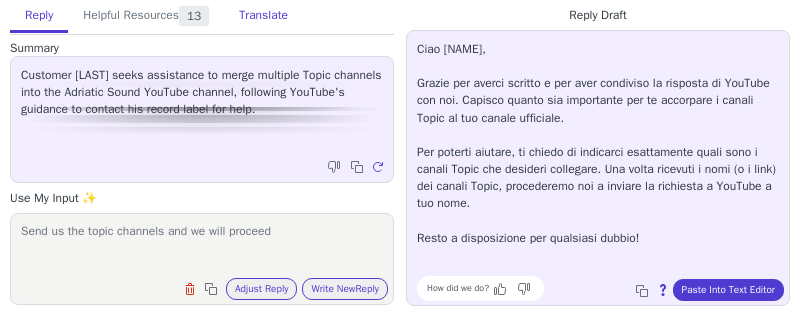 click on "Translate" at bounding box center [263, 16] 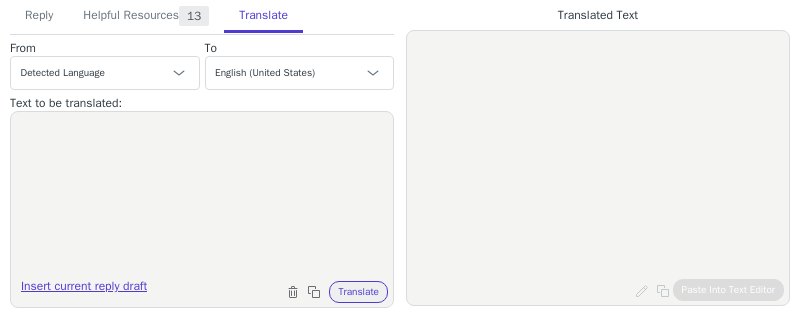 click on "Insert current reply draft" at bounding box center [84, 290] 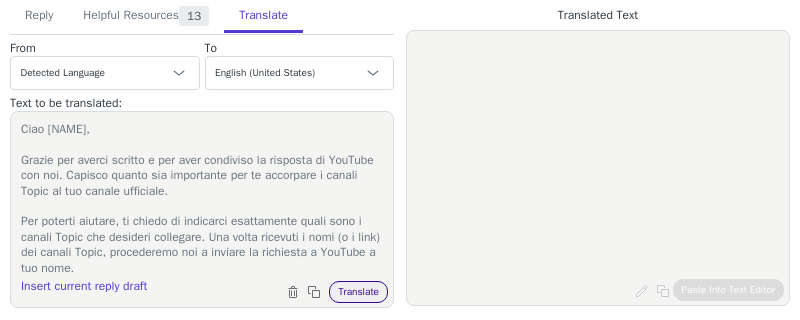 click on "Translate" at bounding box center (358, 292) 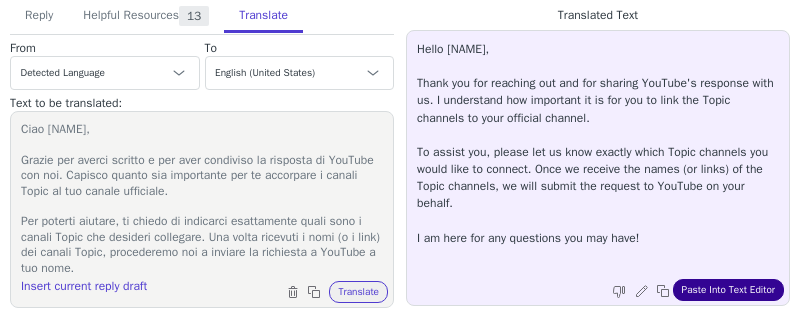 click on "Paste Into Text Editor" at bounding box center (728, 290) 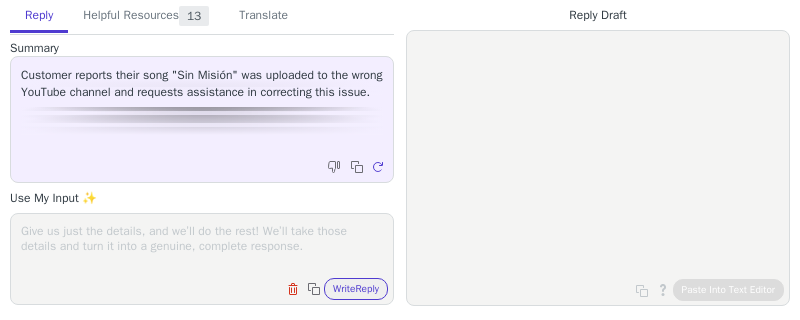 scroll, scrollTop: 0, scrollLeft: 0, axis: both 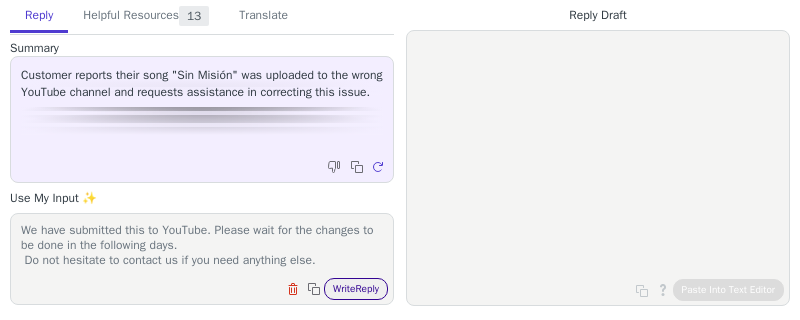 type on "Hi,
Thanks for reaching out!
We have submitted this to YouTube. Please wait for the changes to be done in the following days.
Do not hesitate to contact us if you need anything else." 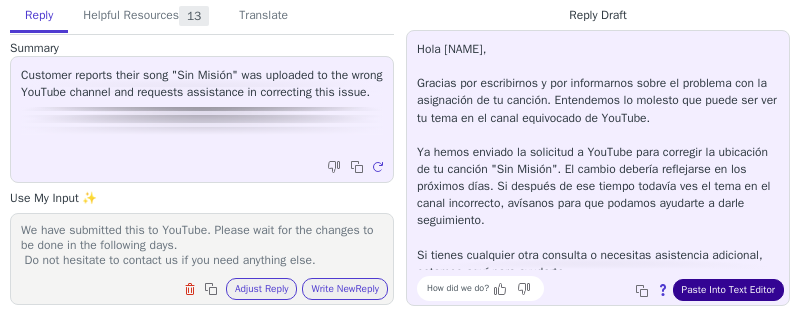 click on "Paste Into Text Editor" at bounding box center [728, 290] 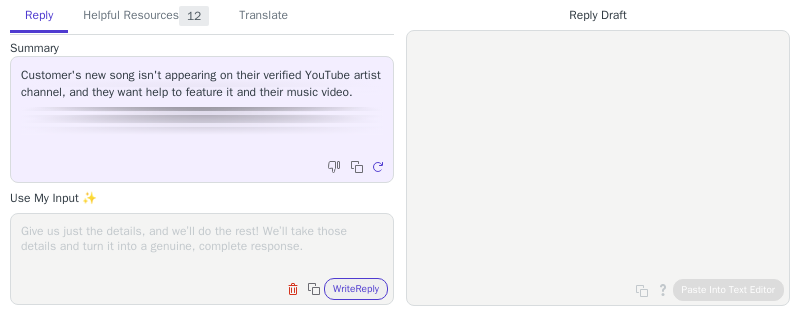 scroll, scrollTop: 0, scrollLeft: 0, axis: both 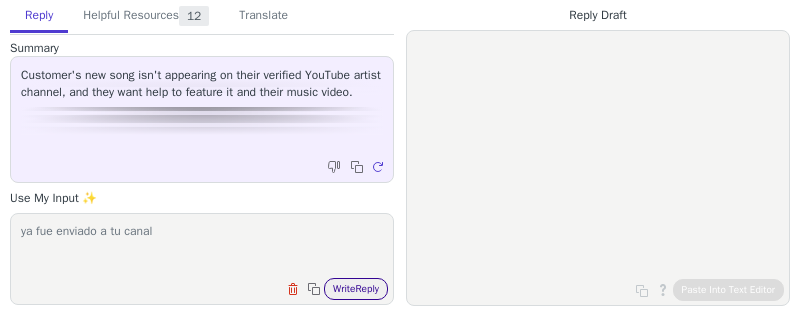 type on "ya fue enviado a tu canal" 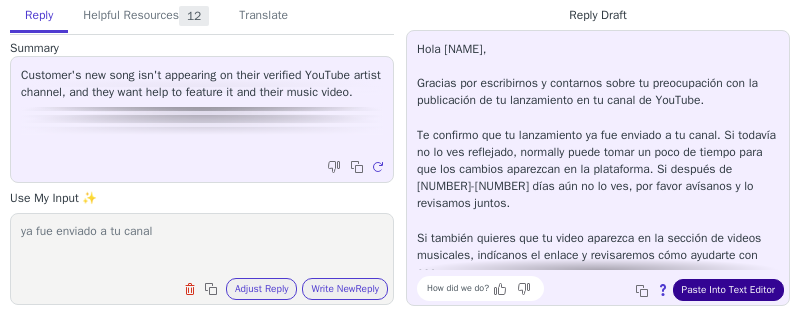 click on "Paste Into Text Editor" at bounding box center (728, 290) 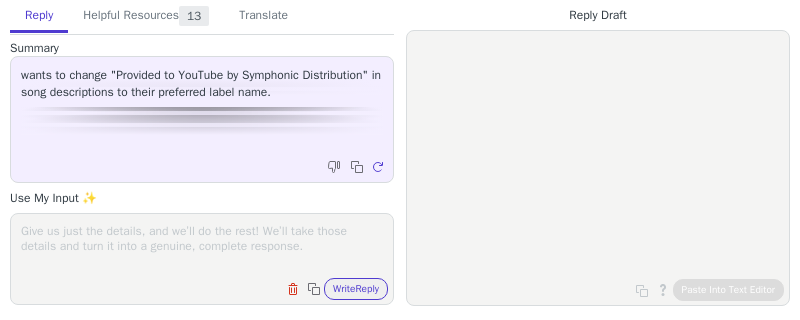 scroll, scrollTop: 0, scrollLeft: 0, axis: both 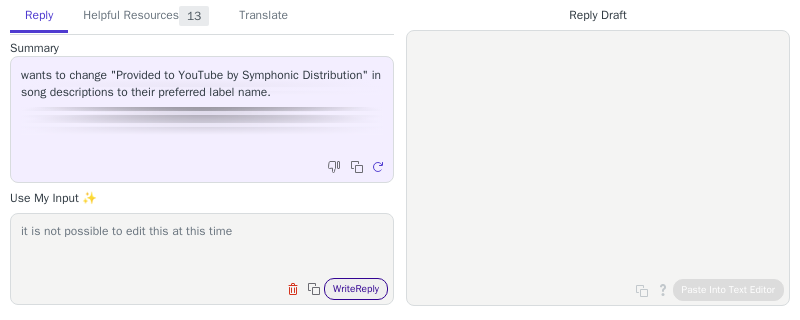 type on "it is not possible to edit this at this time" 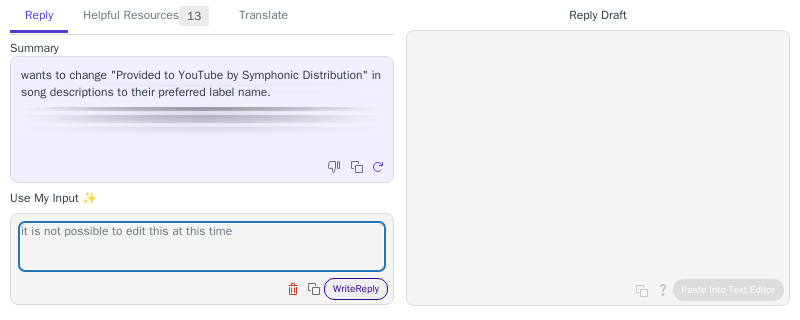 click on "Write  Reply" at bounding box center [356, 289] 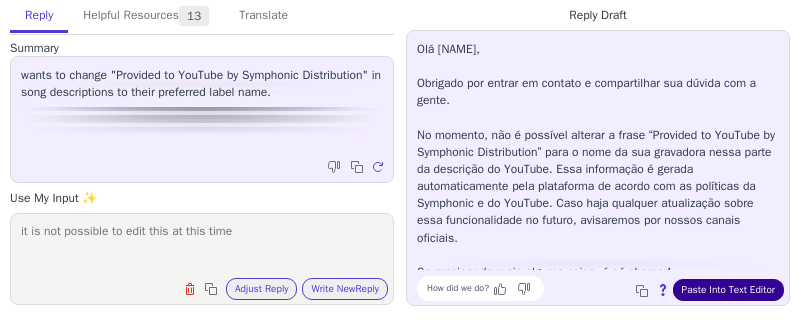 click on "Paste Into Text Editor" at bounding box center [728, 290] 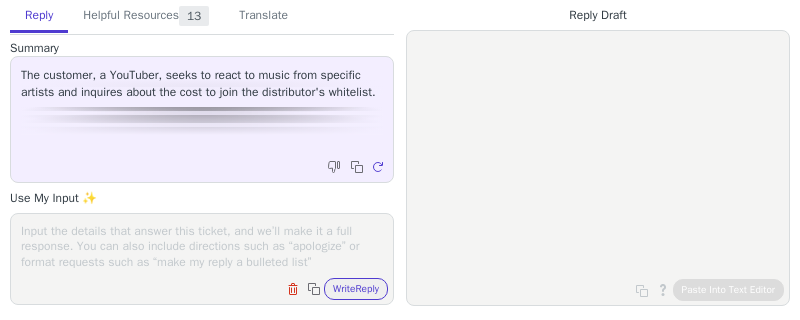 scroll, scrollTop: 0, scrollLeft: 0, axis: both 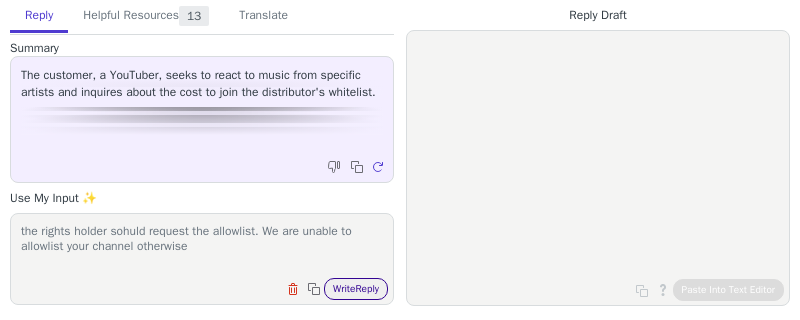 type on "the rights holder sohuld request the allowlist. We are unable to allowlist your channel otherwise" 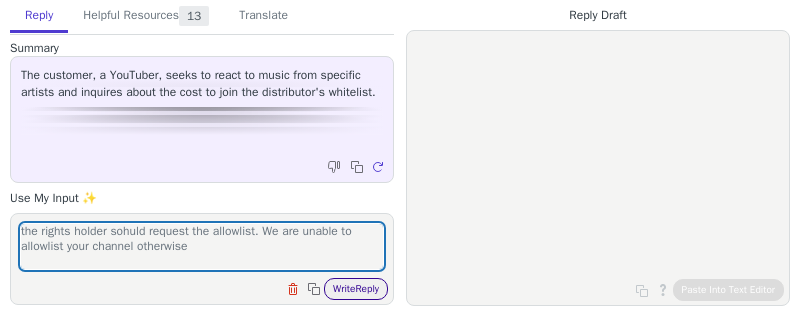 click on "Write  Reply" at bounding box center [356, 289] 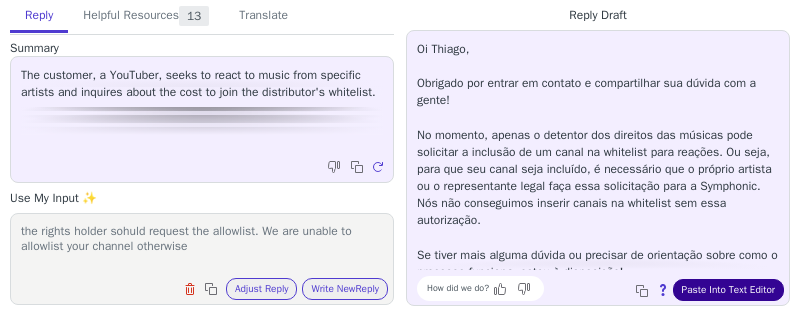 click on "Paste Into Text Editor" at bounding box center (728, 290) 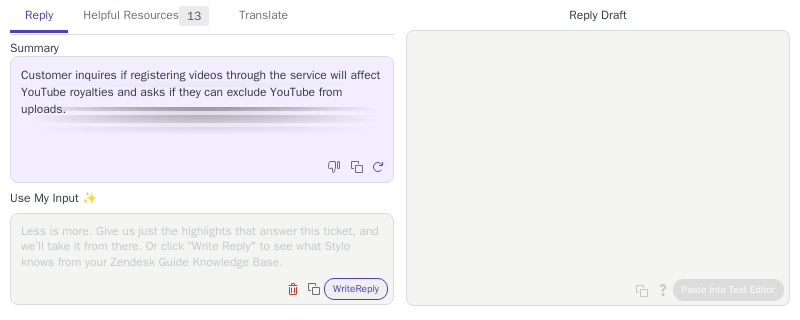 scroll, scrollTop: 0, scrollLeft: 0, axis: both 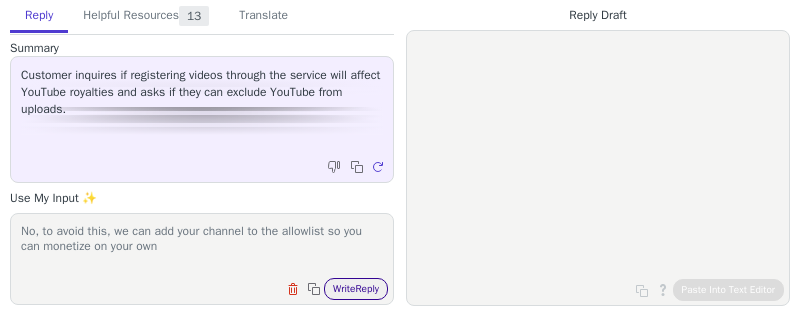type on "No, to avoid this, we can add your channel to the allowlist so you can monetize on your own" 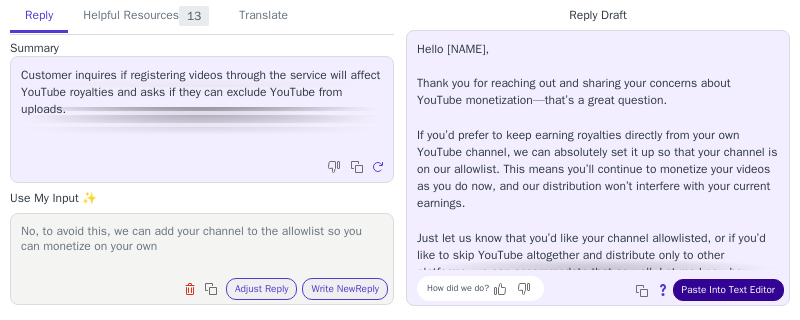 click on "Paste Into Text Editor" at bounding box center [728, 290] 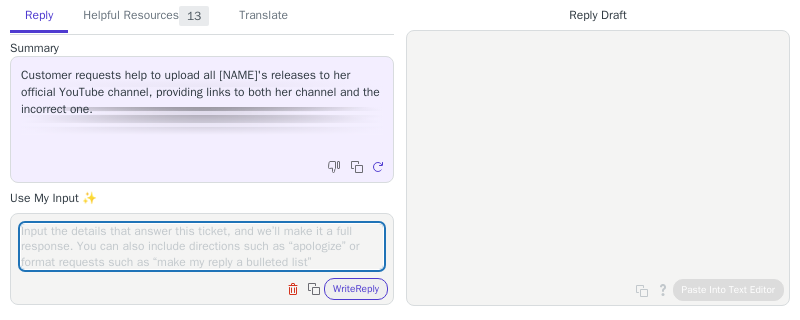 scroll, scrollTop: 0, scrollLeft: 0, axis: both 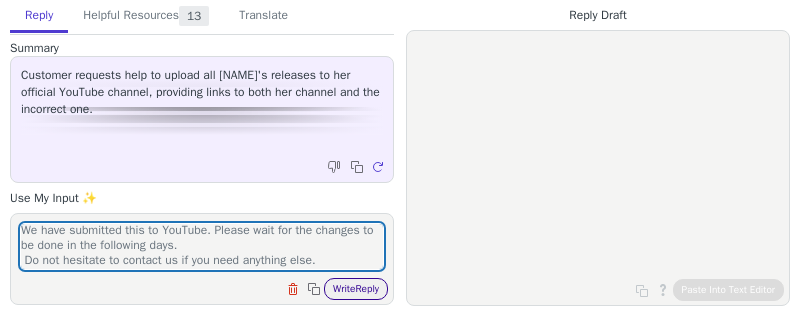 type on "Hi,
Thanks for reaching out!
We have submitted this to YouTube. Please wait for the changes to be done in the following days.
Do not hesitate to contact us if you need anything else." 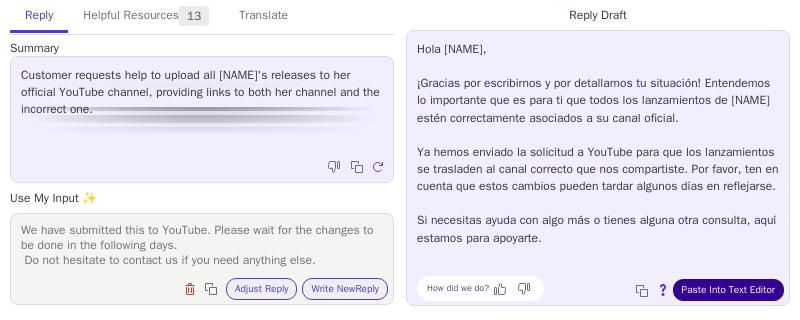 click on "Paste Into Text Editor" at bounding box center [728, 290] 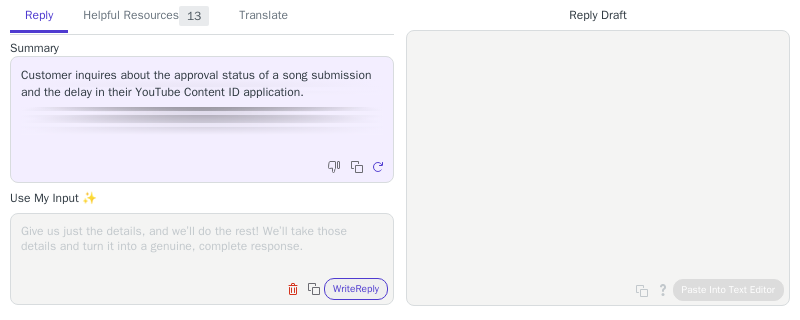 scroll, scrollTop: 0, scrollLeft: 0, axis: both 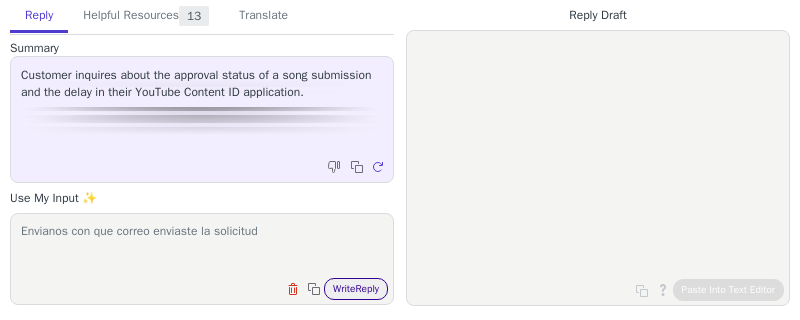 type on "Envianos con que correo enviaste la solicitud" 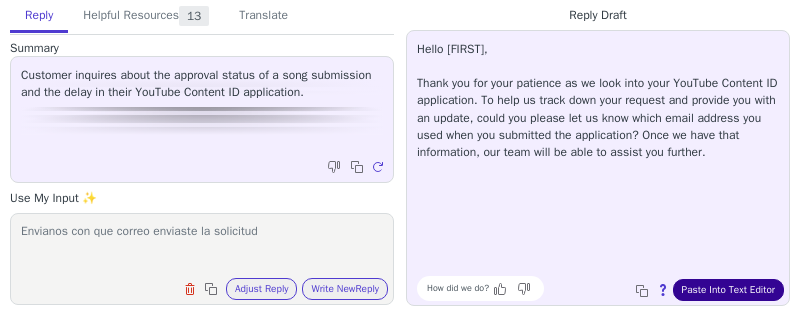 click on "Paste Into Text Editor" at bounding box center [728, 290] 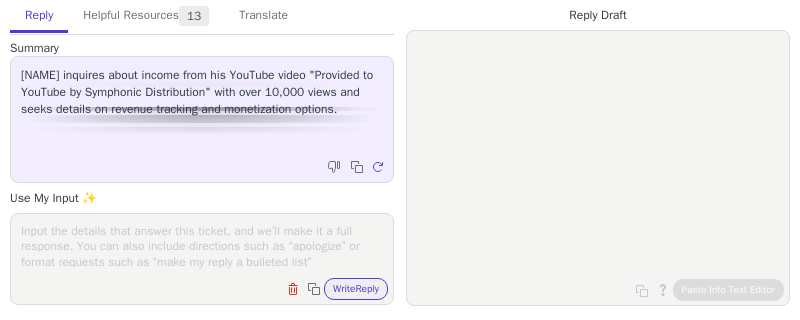 scroll, scrollTop: 0, scrollLeft: 0, axis: both 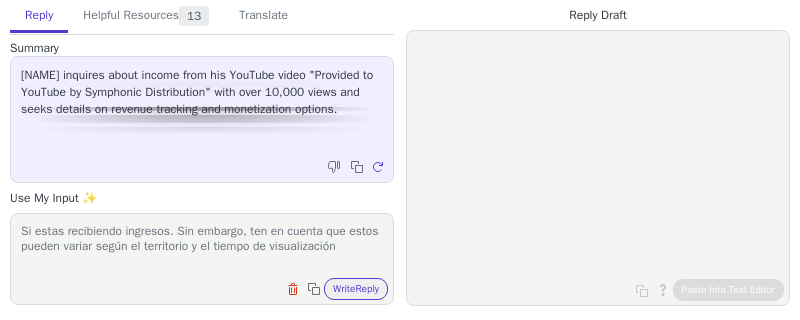 click on "Si estas recibiendo ingresos. Sin embargo, ten en cuenta que estos pueden variar según el territorio y el tiempo de visualización" at bounding box center [202, 246] 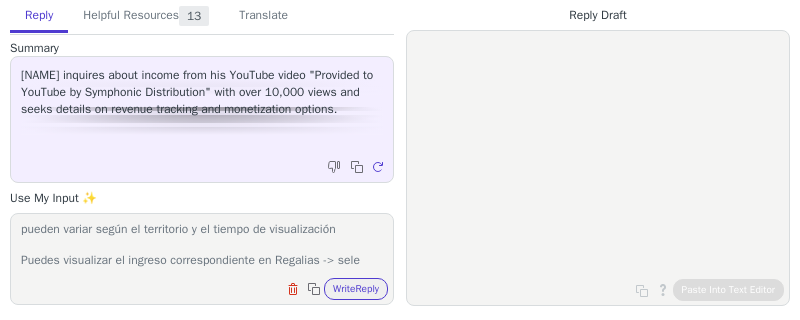 scroll, scrollTop: 46, scrollLeft: 0, axis: vertical 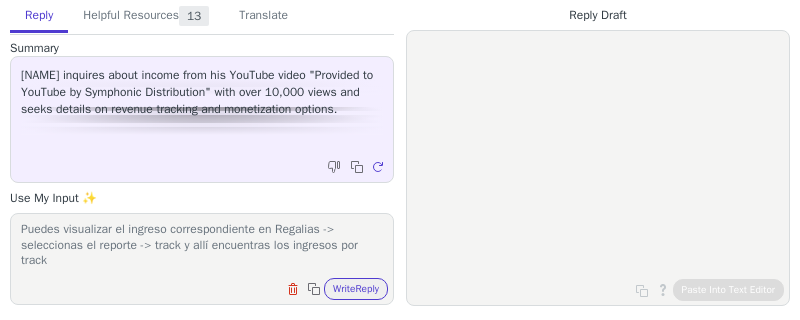 click on "Si estas recibiendo ingresos. Sin embargo, ten en cuenta que estos pueden variar según el territorio y el tiempo de visualización
Puedes visualizar el ingreso correspondiente en Regalias -> seleccionas el reporte -> track y allí encuentras los ingresos por track" at bounding box center (202, 246) 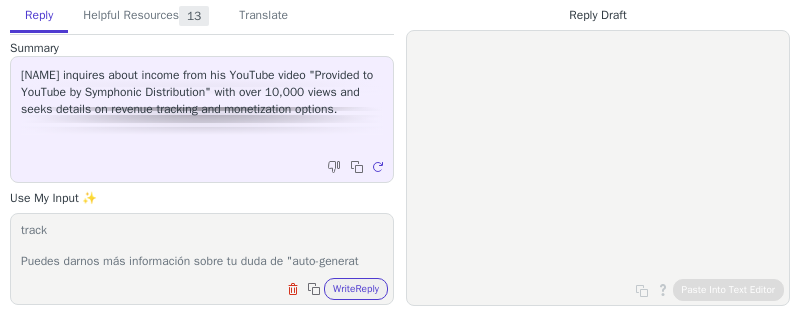 scroll, scrollTop: 108, scrollLeft: 0, axis: vertical 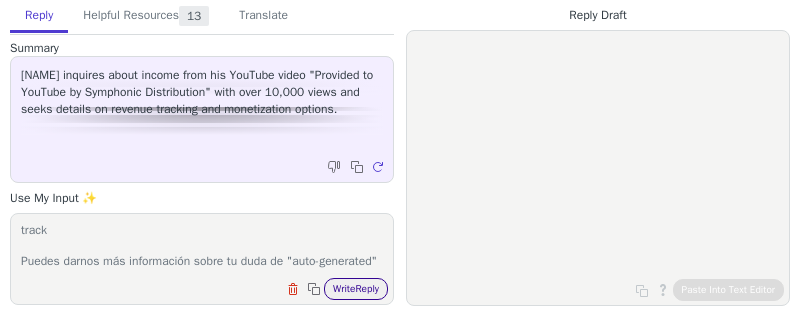 type on "Si estas recibiendo ingresos. Sin embargo, ten en cuenta que estos pueden variar según el territorio y el tiempo de visualización
Puedes visualizar el ingreso correspondiente en Regalias -> seleccionas el reporte -> track y allí encuentras los ingresos por track
Puedes darnos más información sobre tu duda de "auto-generated"" 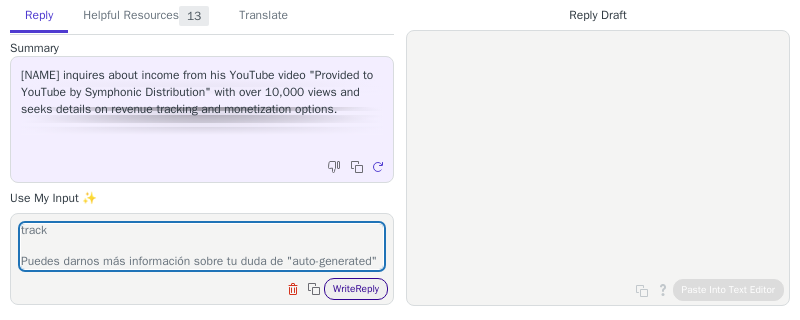 click on "Write  Reply" at bounding box center (356, 289) 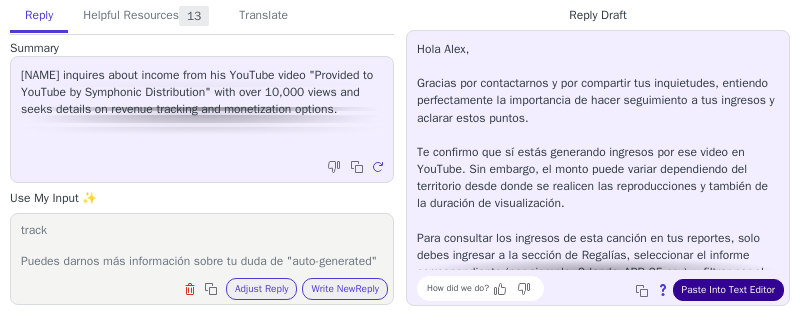 click on "Paste Into Text Editor" at bounding box center [728, 290] 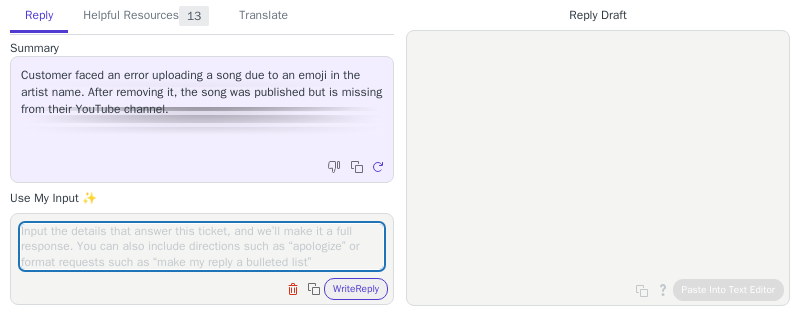scroll, scrollTop: 0, scrollLeft: 0, axis: both 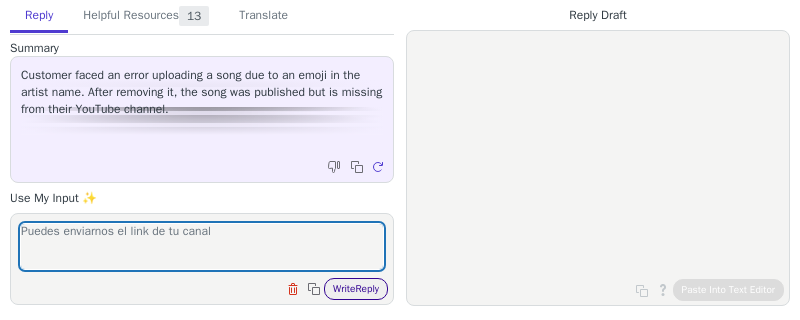 type on "Puedes enviarnos el link de tu canal" 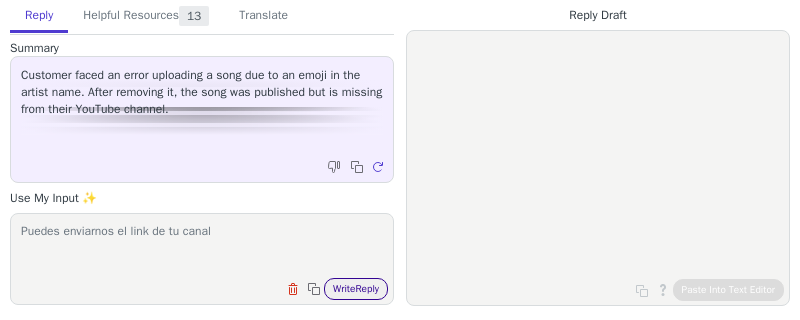 click on "Write  Reply" at bounding box center (356, 289) 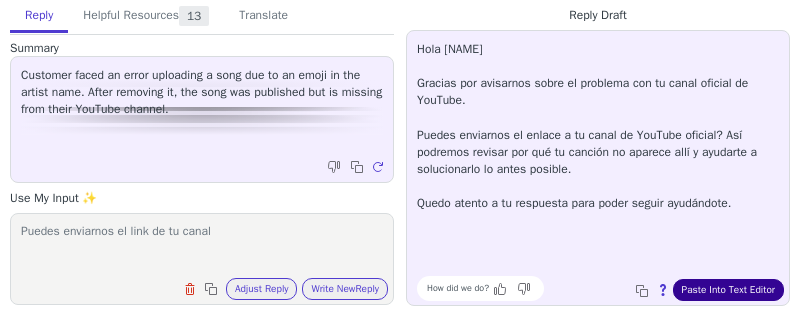 click on "Paste Into Text Editor" at bounding box center (728, 290) 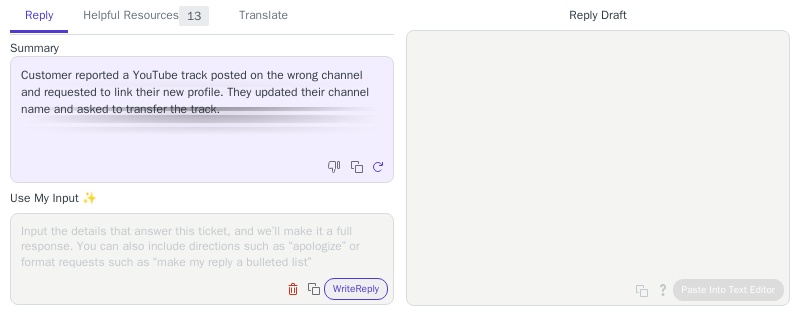 scroll, scrollTop: 0, scrollLeft: 0, axis: both 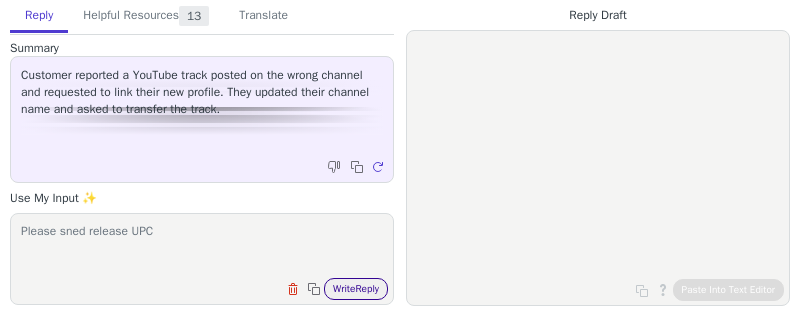 type on "Please sned release UPC" 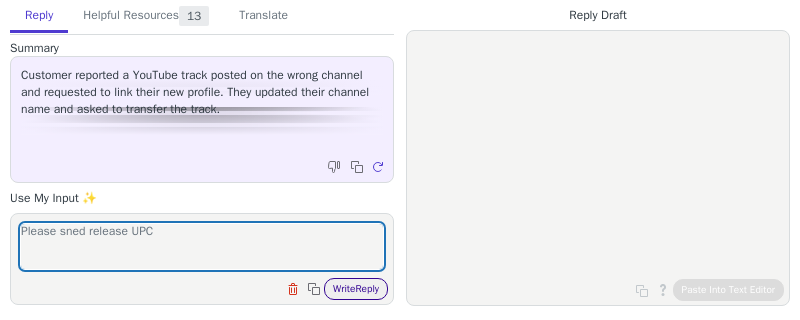 click on "Write  Reply" at bounding box center (356, 289) 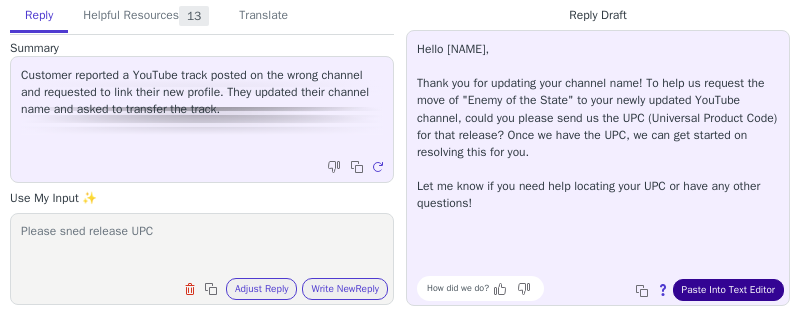 click on "Paste Into Text Editor" at bounding box center [728, 290] 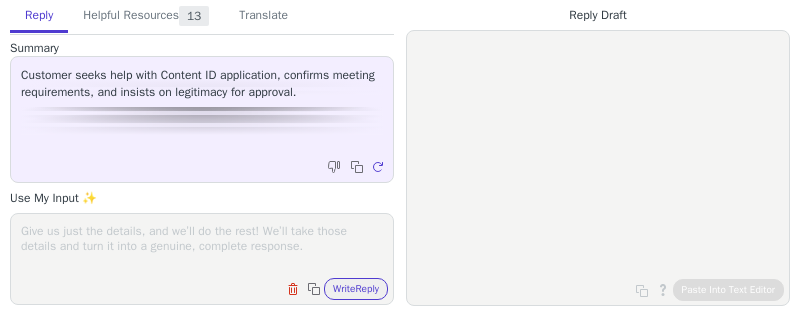 scroll, scrollTop: 0, scrollLeft: 0, axis: both 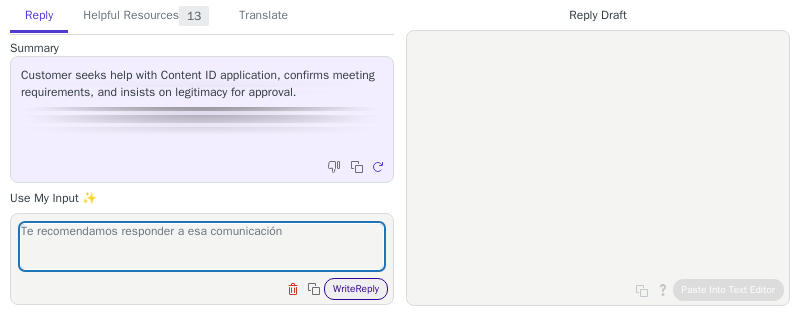 click on "Write  Reply" at bounding box center [356, 289] 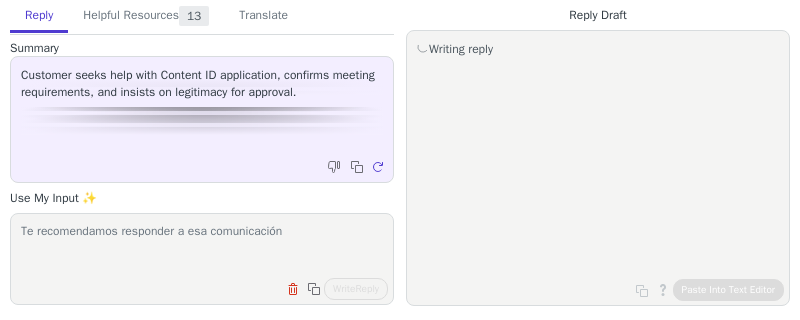 click on "Te recomendamos responder a esa comunicación" at bounding box center (202, 246) 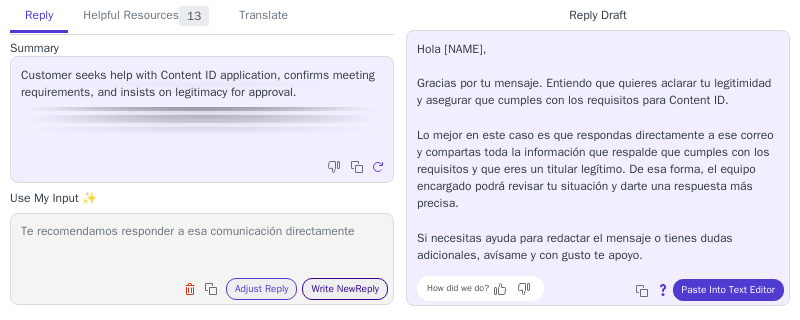type on "Te recomendamos responder a esa comunicación directamente" 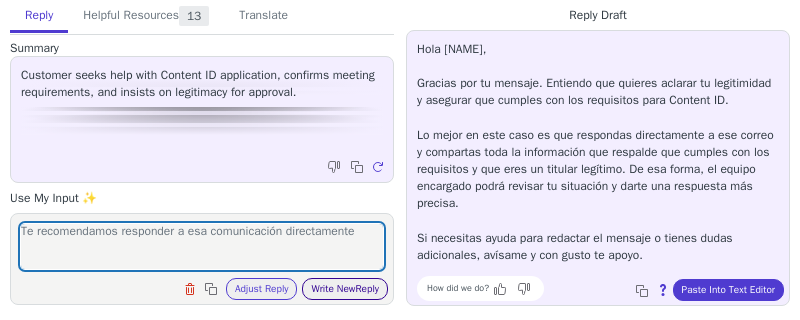 click on "Write New  Reply" at bounding box center (345, 289) 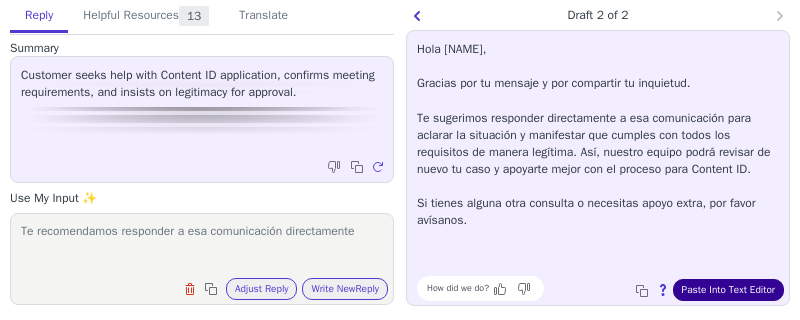 click on "Paste Into Text Editor" at bounding box center [728, 290] 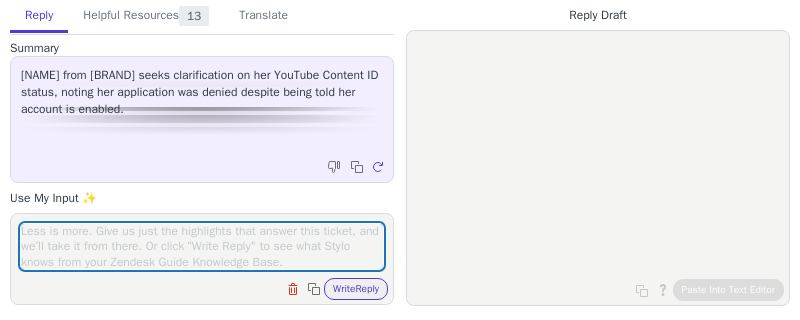 scroll, scrollTop: 0, scrollLeft: 0, axis: both 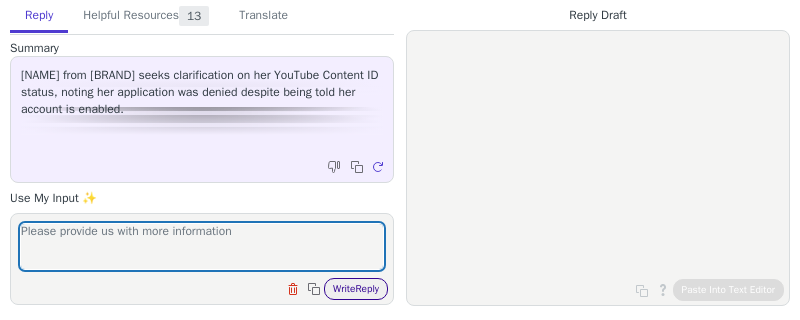 type on "Please provide us with more information" 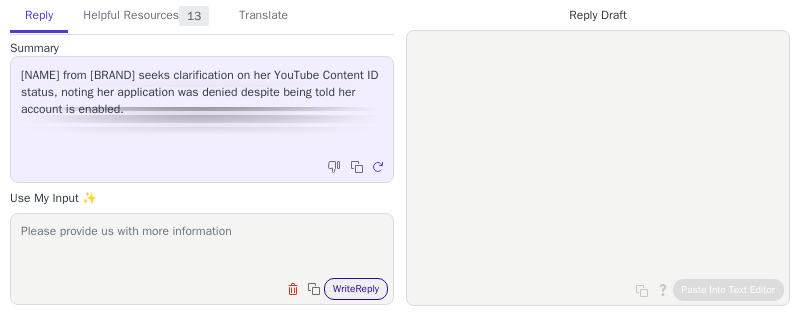 click on "Write  Reply" at bounding box center (356, 289) 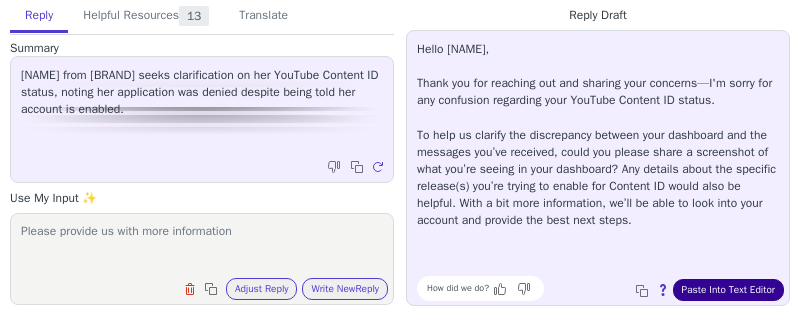 click on "Paste Into Text Editor" at bounding box center [728, 290] 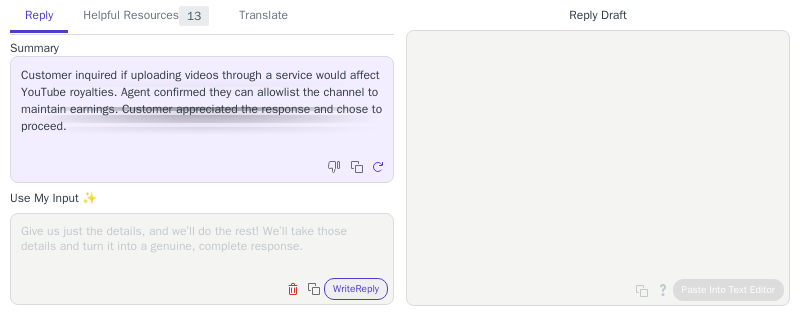 scroll, scrollTop: 0, scrollLeft: 0, axis: both 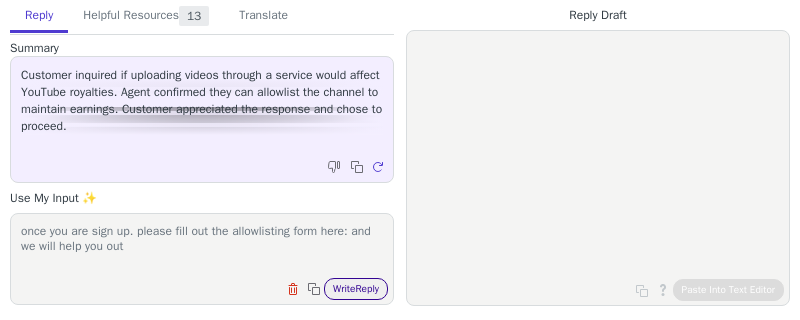 type on "once you are sign up. please fill out the allowlisting form here: and we will help you out" 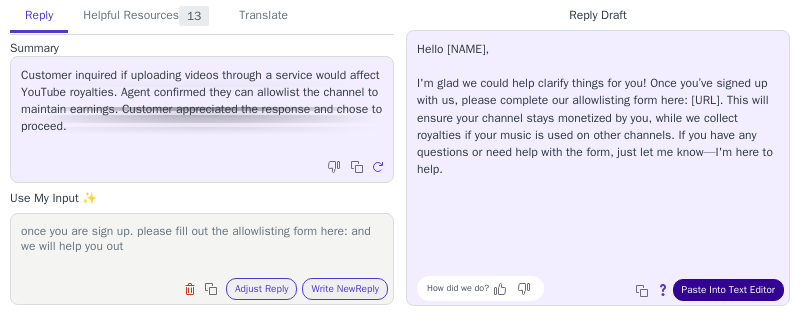click on "Paste Into Text Editor" at bounding box center (728, 290) 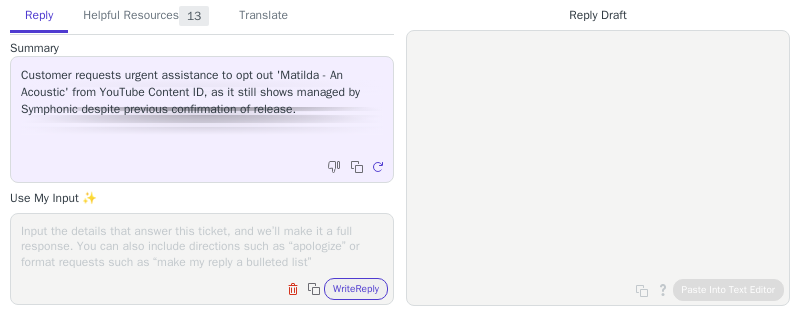 scroll, scrollTop: 0, scrollLeft: 0, axis: both 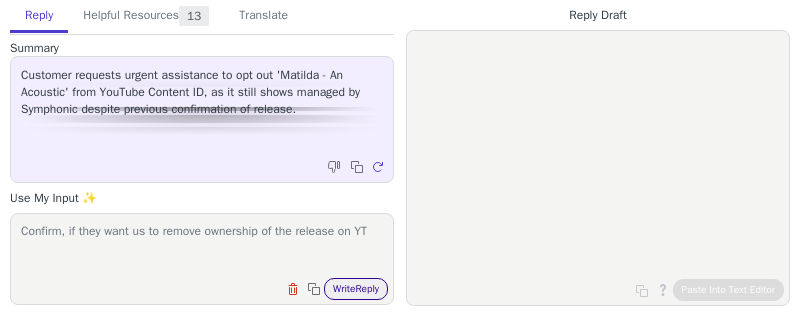 type on "Confirm, if they want us to remove ownership of the release on YT" 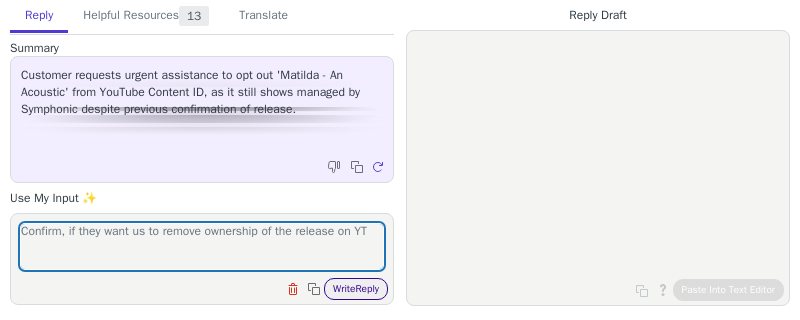 click on "Write  Reply" at bounding box center [356, 289] 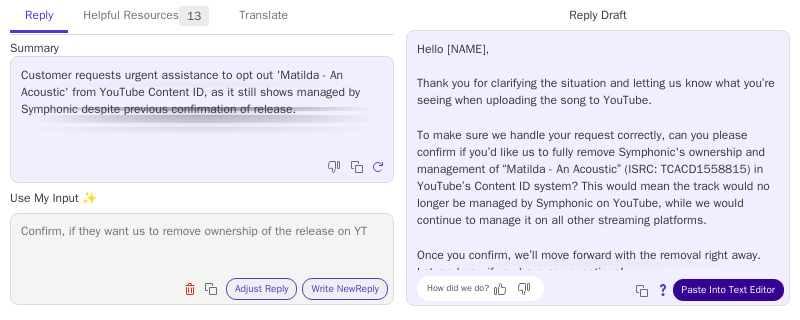 click on "Paste Into Text Editor" at bounding box center [728, 290] 